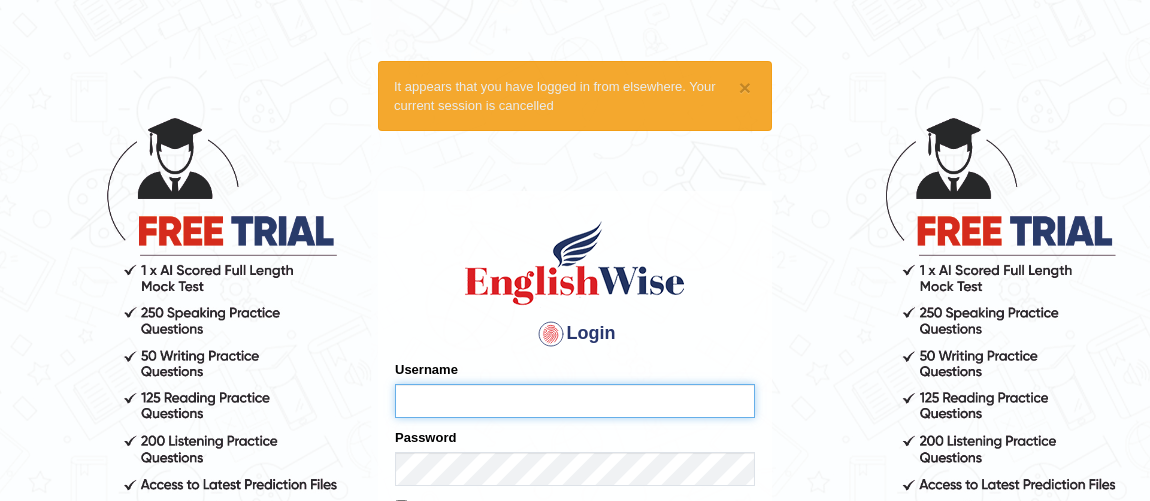 scroll, scrollTop: 0, scrollLeft: 0, axis: both 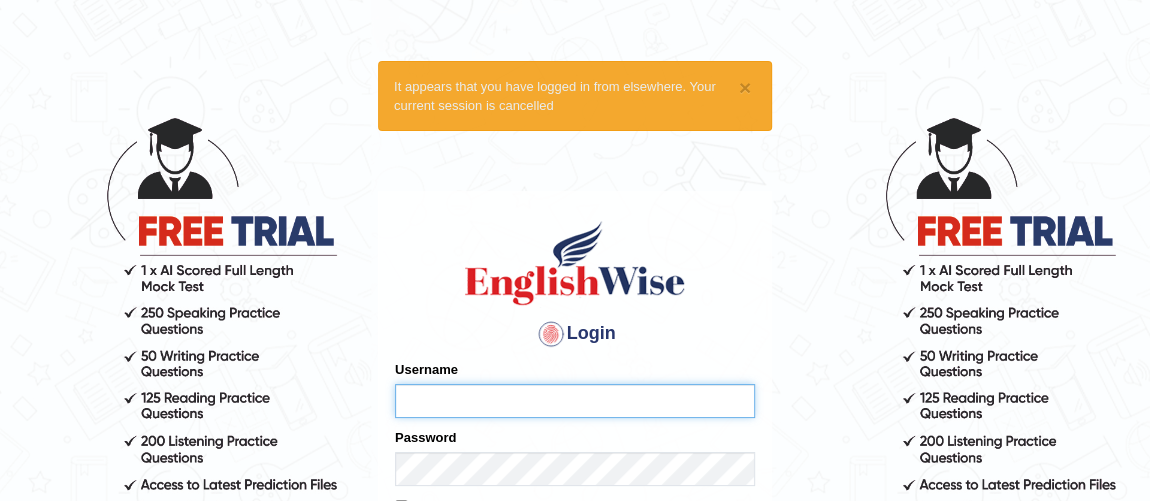 type on "HanifD" 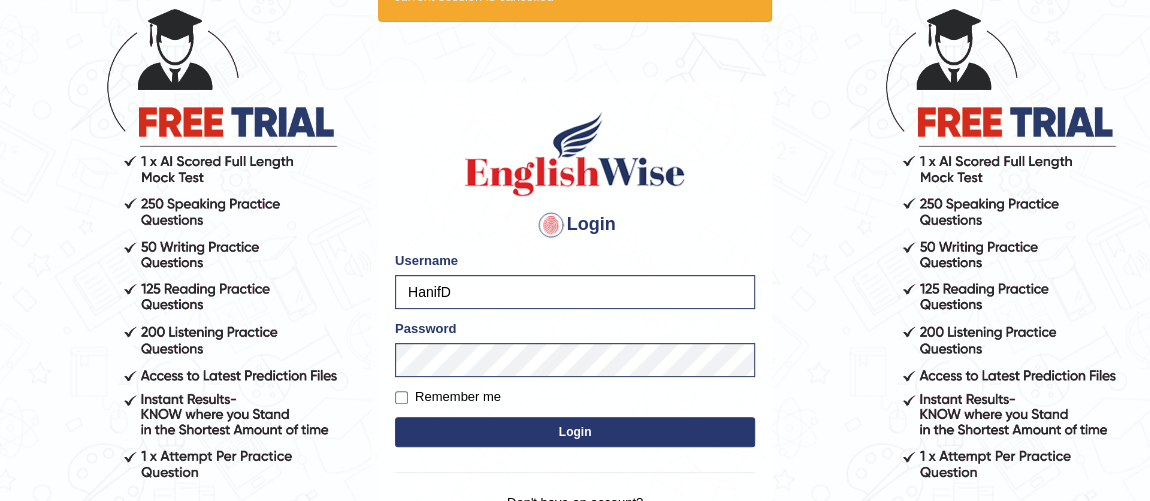 scroll, scrollTop: 145, scrollLeft: 0, axis: vertical 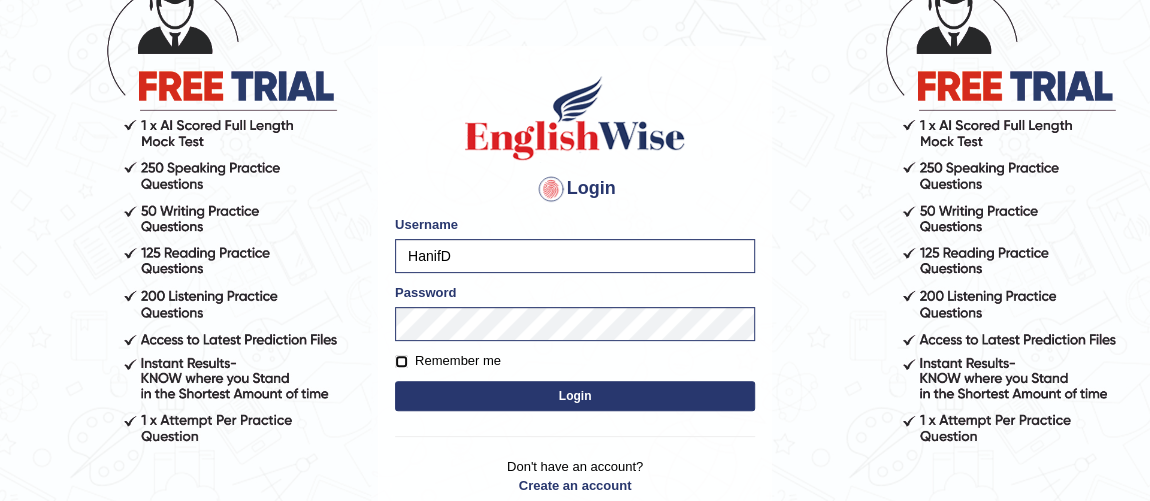 click on "Remember me" at bounding box center [401, 361] 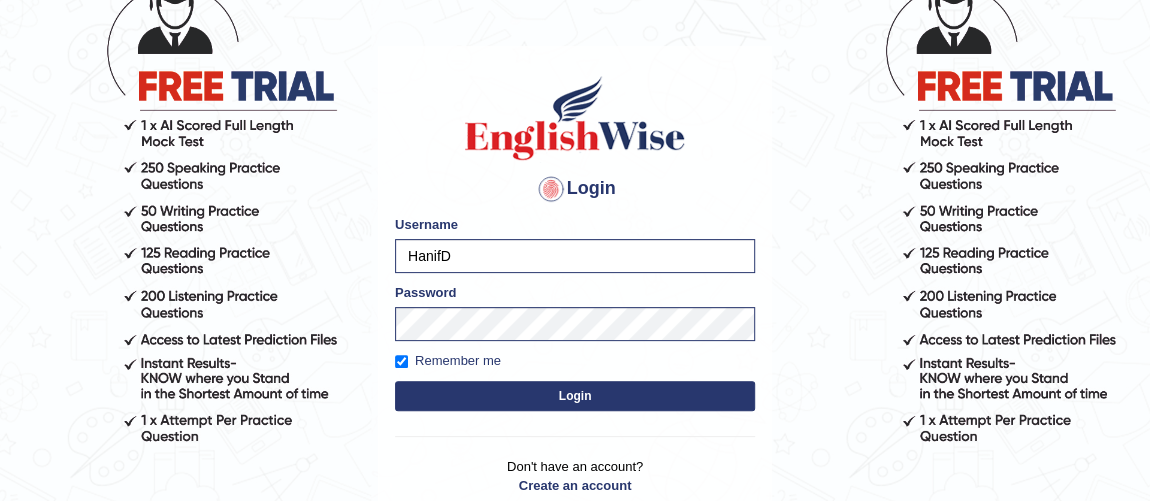 click on "Login" at bounding box center (575, 396) 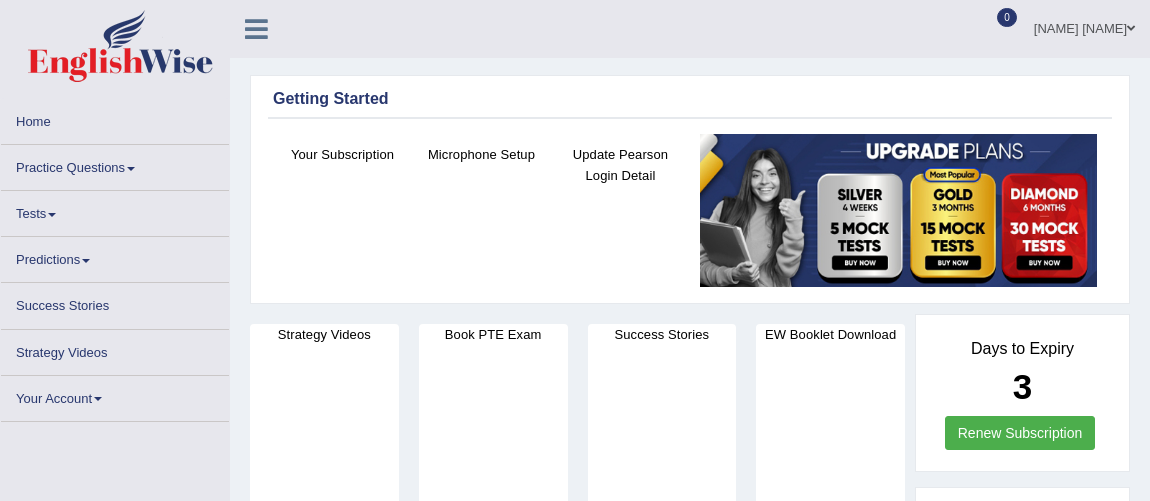 scroll, scrollTop: 0, scrollLeft: 0, axis: both 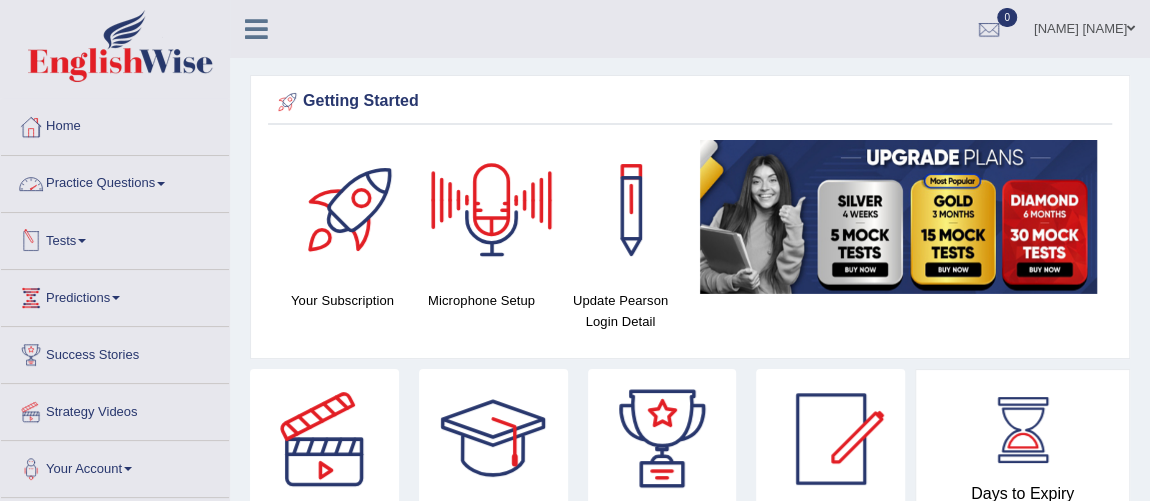 click on "Tests" at bounding box center (115, 238) 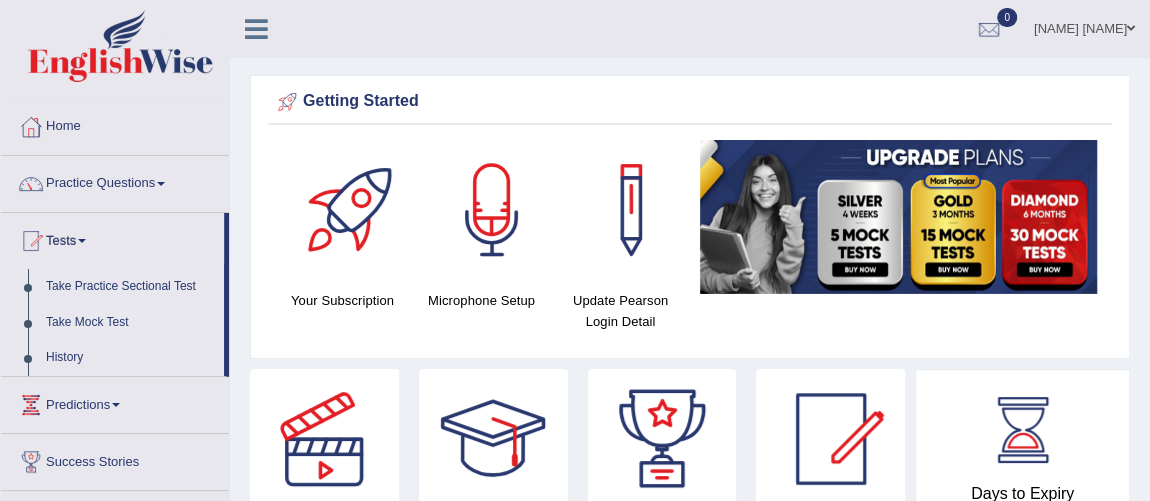 click on "Take Mock Test" at bounding box center [130, 323] 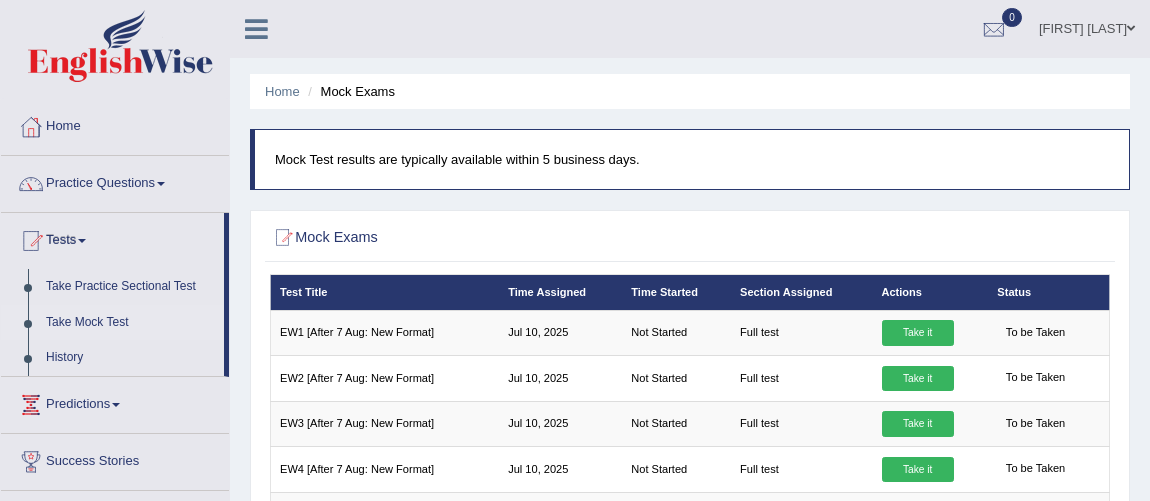 scroll, scrollTop: 0, scrollLeft: 0, axis: both 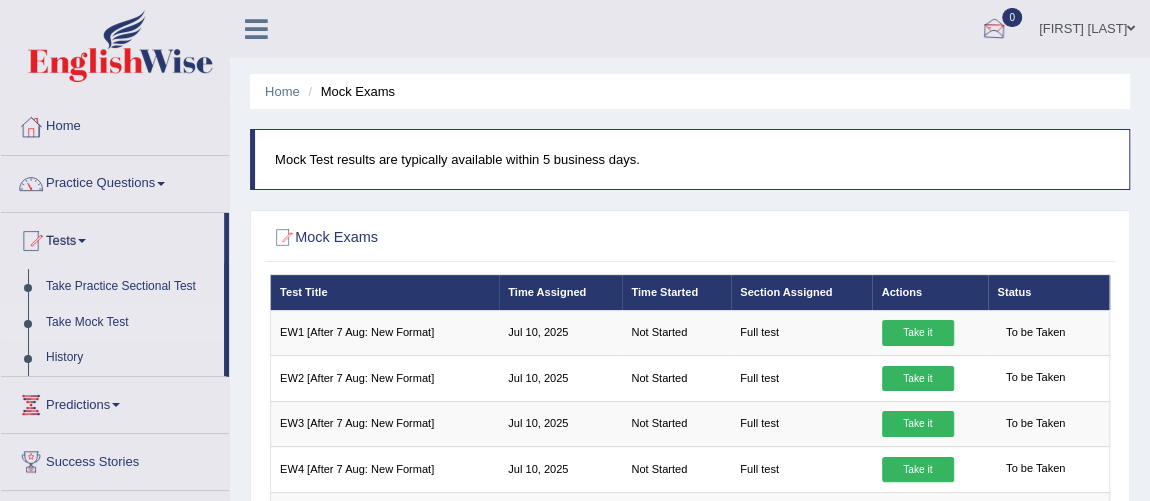 click at bounding box center [994, 30] 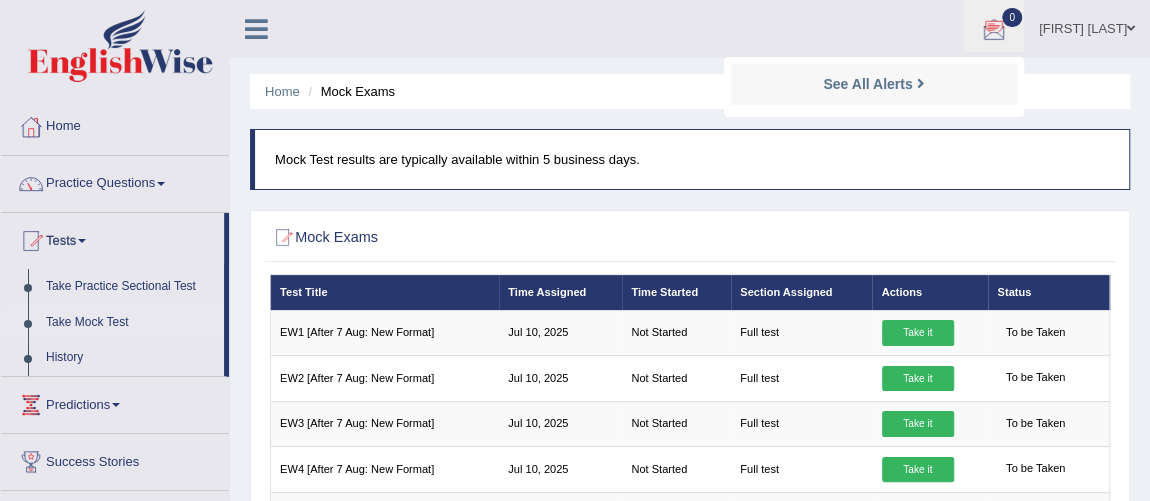click on "0
See All Alerts" at bounding box center [994, 28] 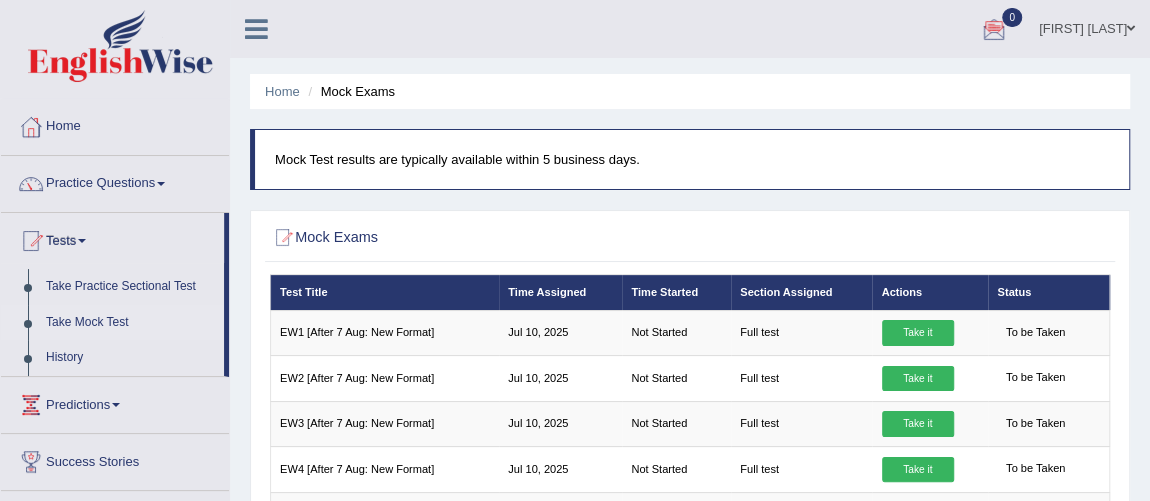 click at bounding box center (994, 30) 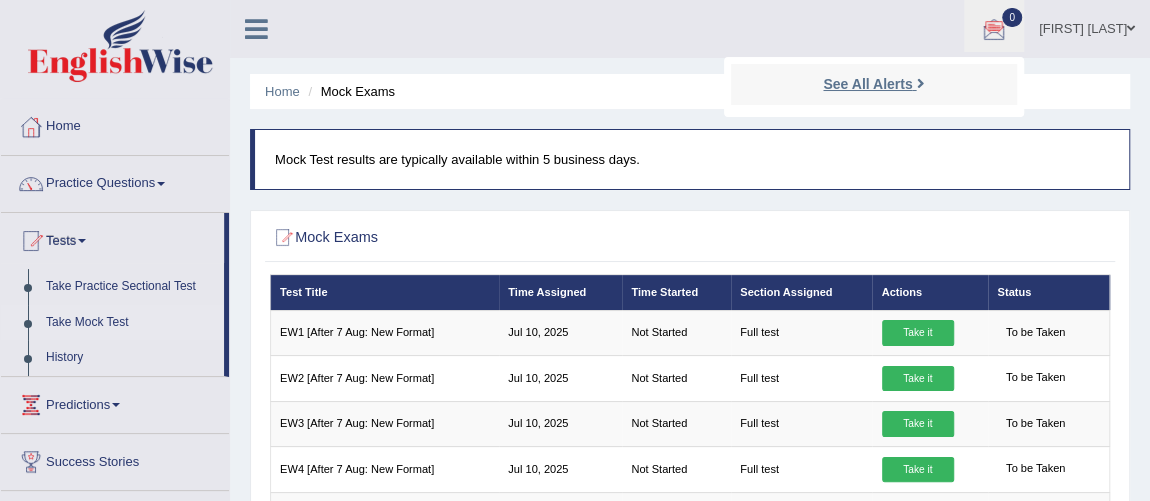 click on "See All Alerts" at bounding box center [867, 84] 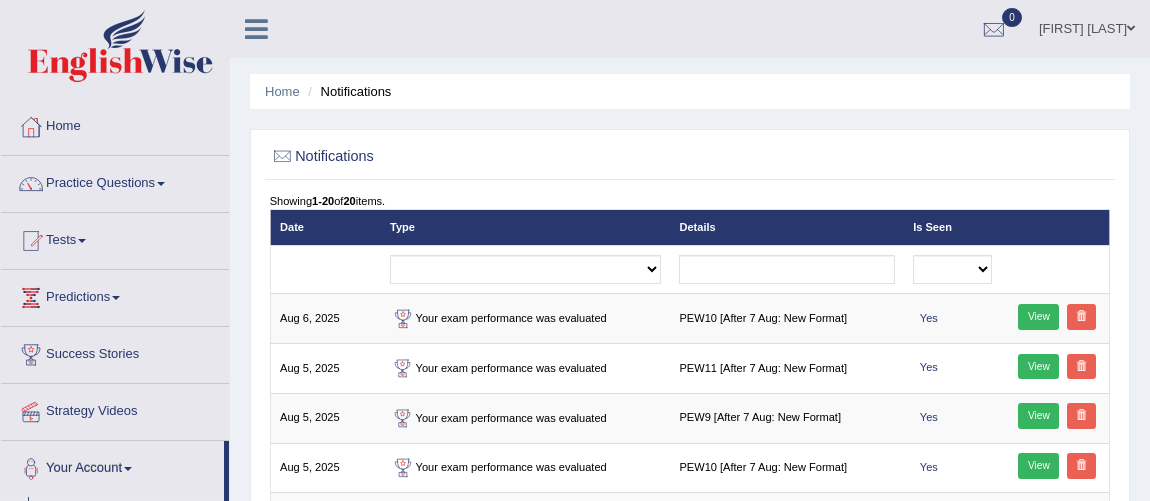 scroll, scrollTop: 0, scrollLeft: 0, axis: both 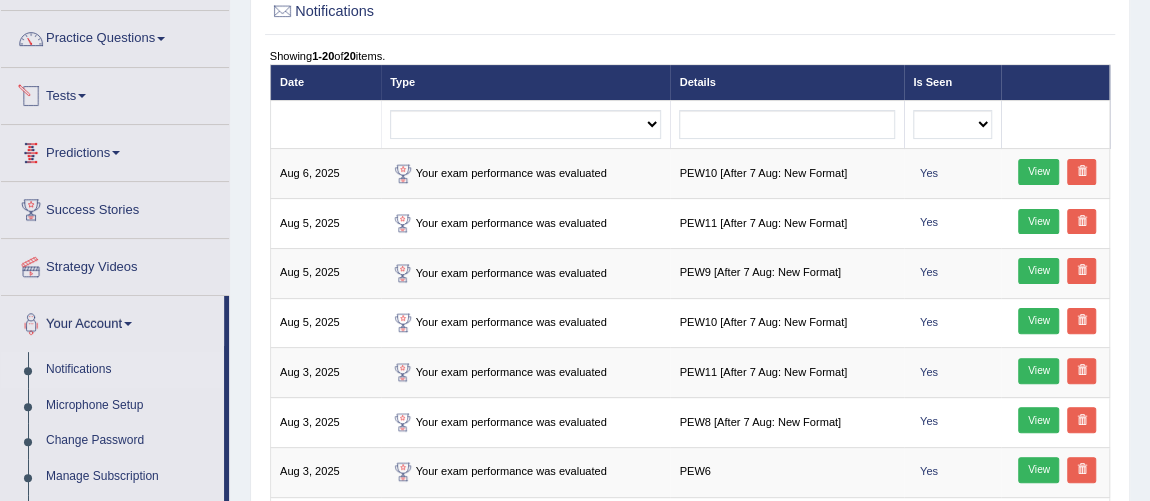 click on "Tests" at bounding box center [115, 93] 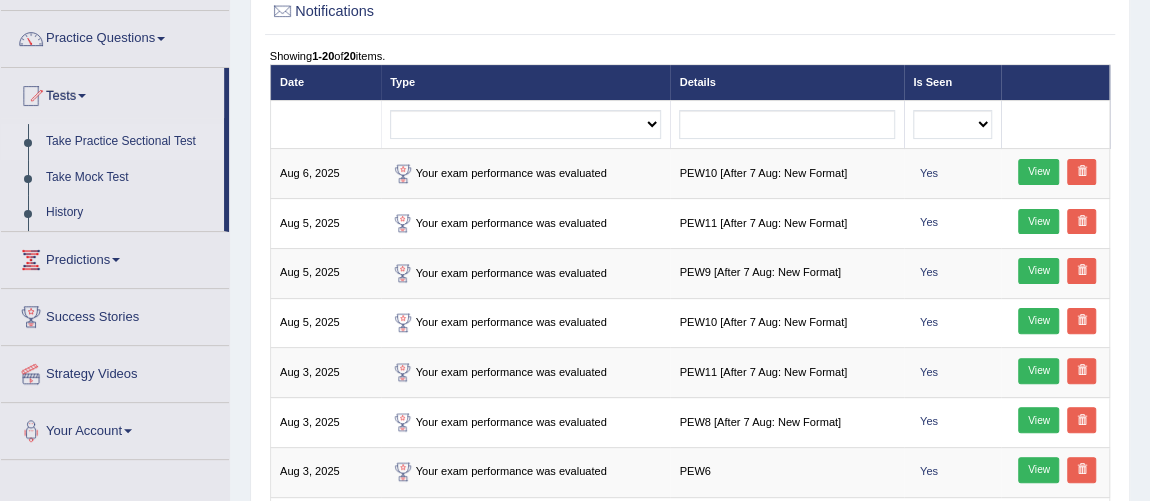 click on "Take Practice Sectional Test" at bounding box center [130, 142] 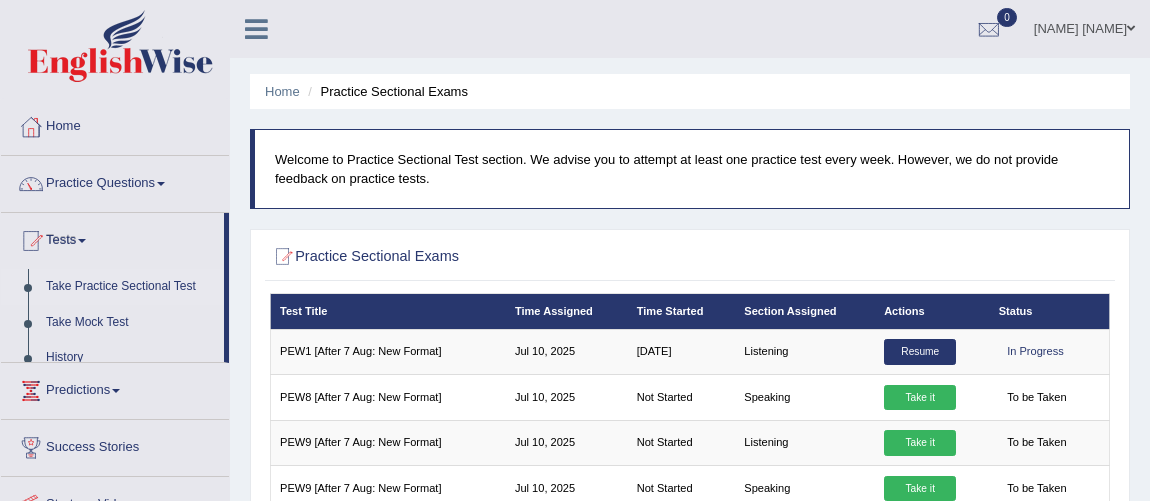 scroll, scrollTop: 0, scrollLeft: 0, axis: both 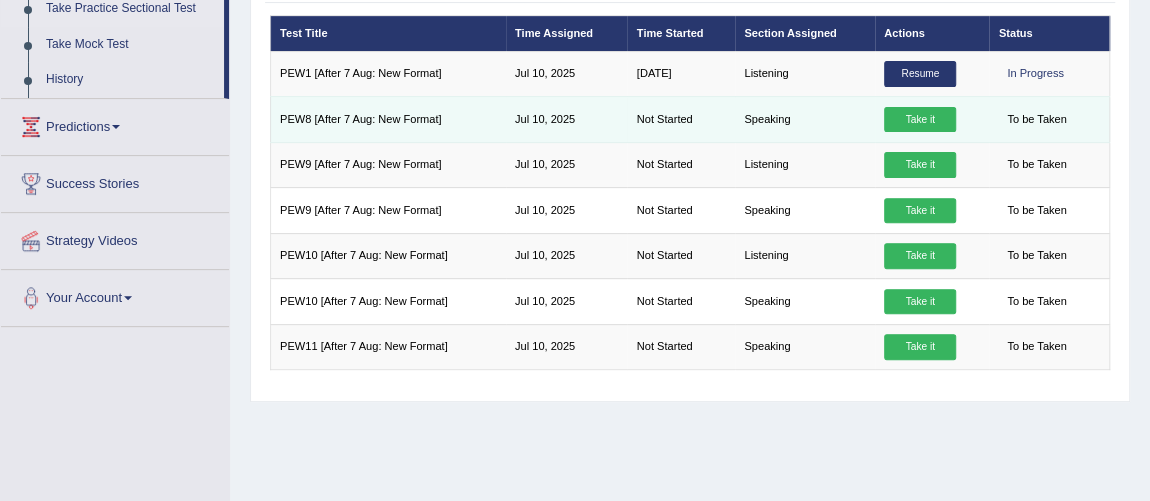 click on "Take it" at bounding box center (920, 120) 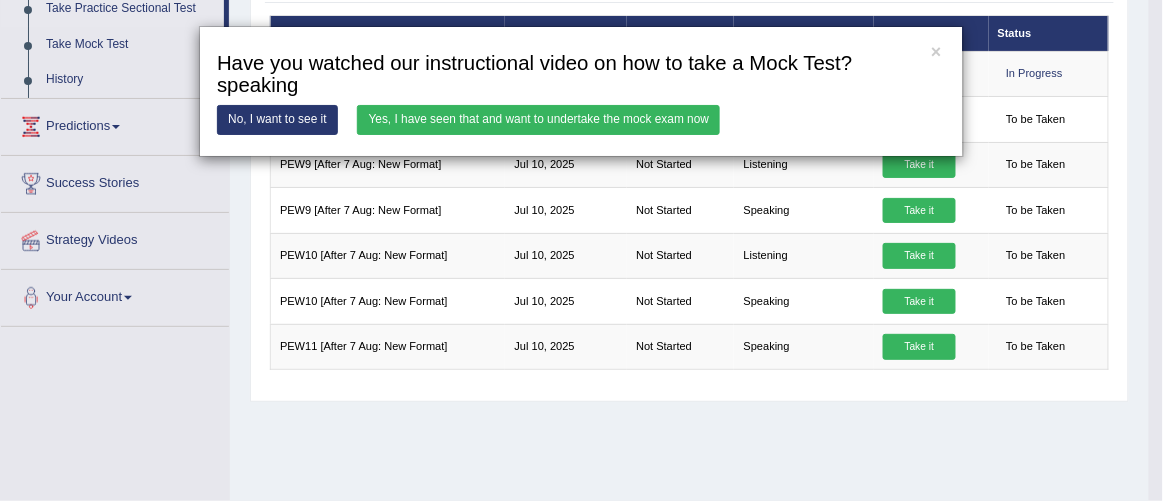 click on "Yes, I have seen that and want to undertake the mock exam now" at bounding box center [538, 119] 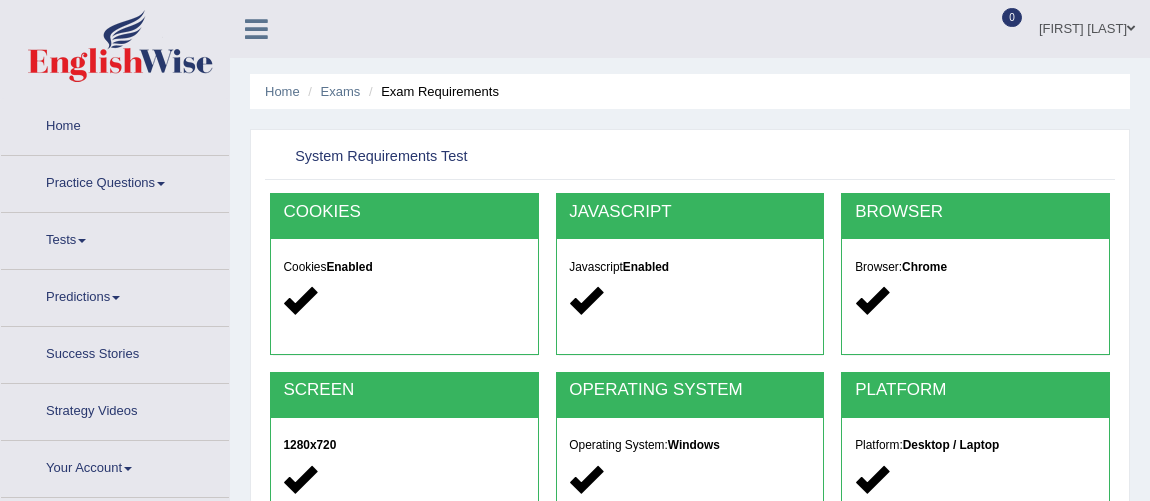 scroll, scrollTop: 0, scrollLeft: 0, axis: both 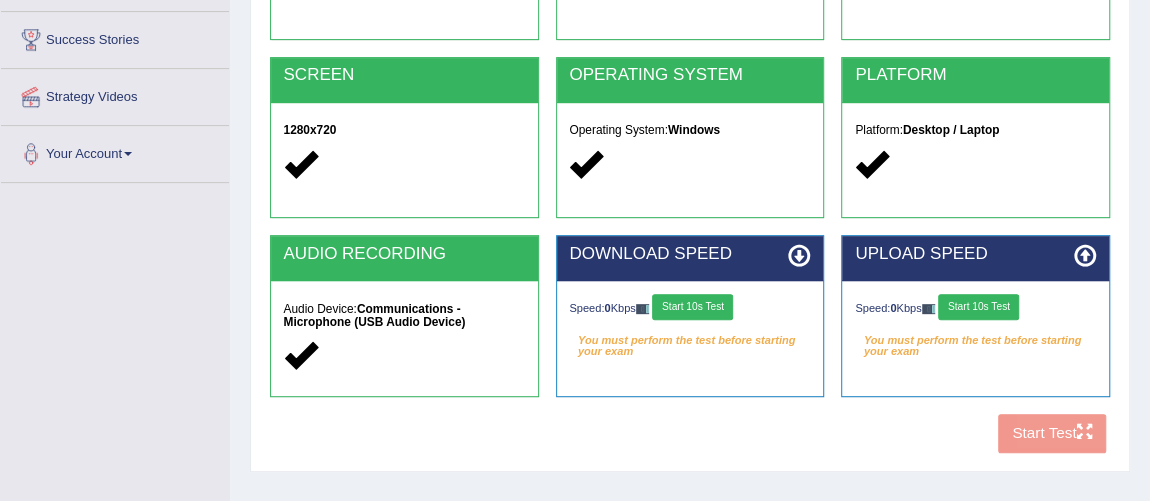 click on "Start 10s Test" at bounding box center (692, 307) 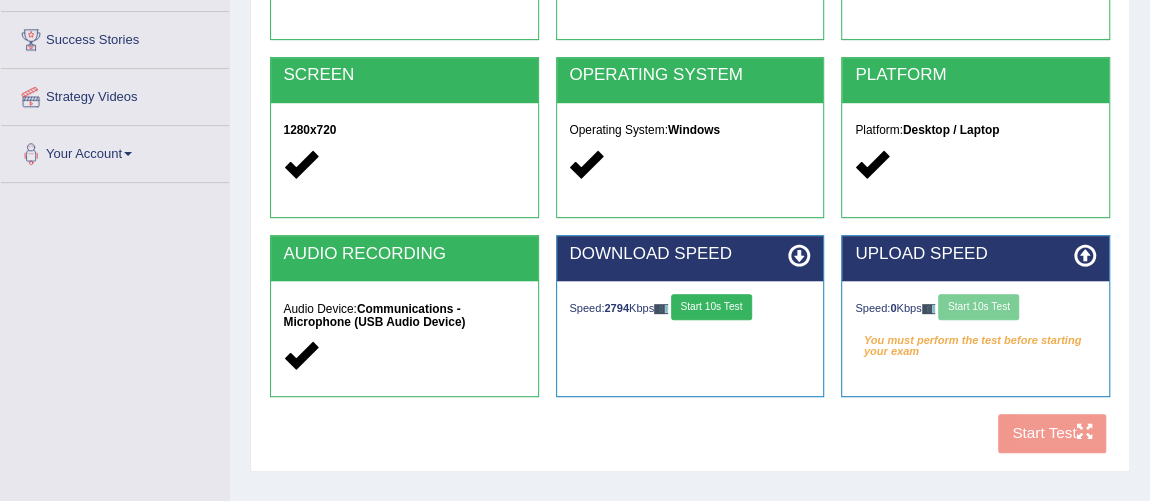 click on "Speed:  0  Kbps    Start 10s Test" at bounding box center (975, 309) 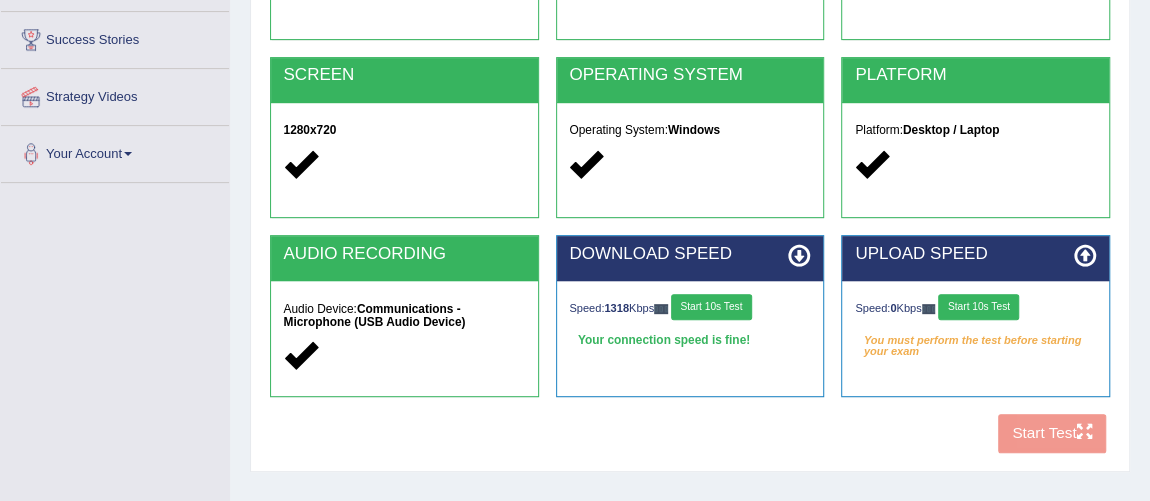 click on "Start 10s Test" at bounding box center (978, 307) 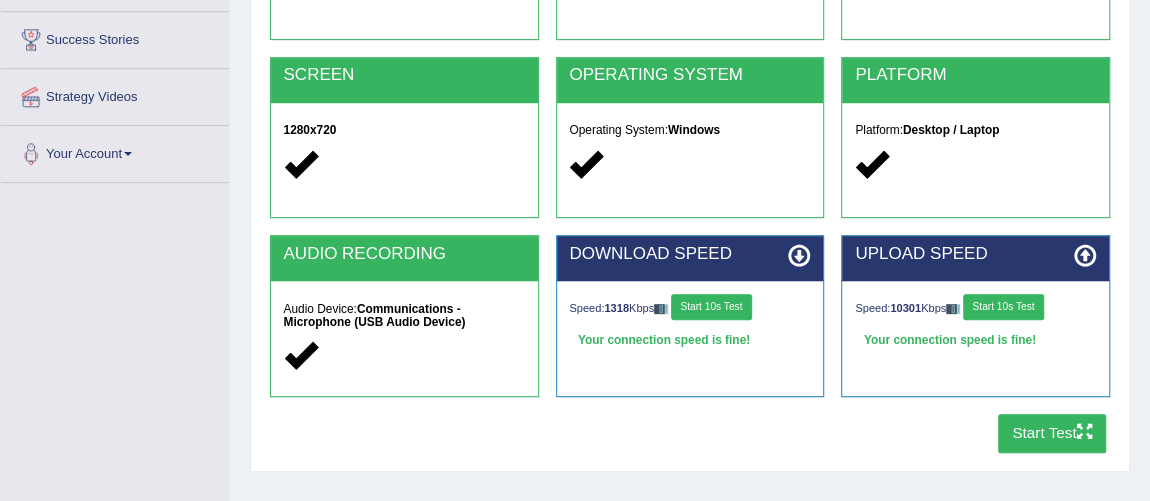 click on "Start Test" at bounding box center (1052, 433) 